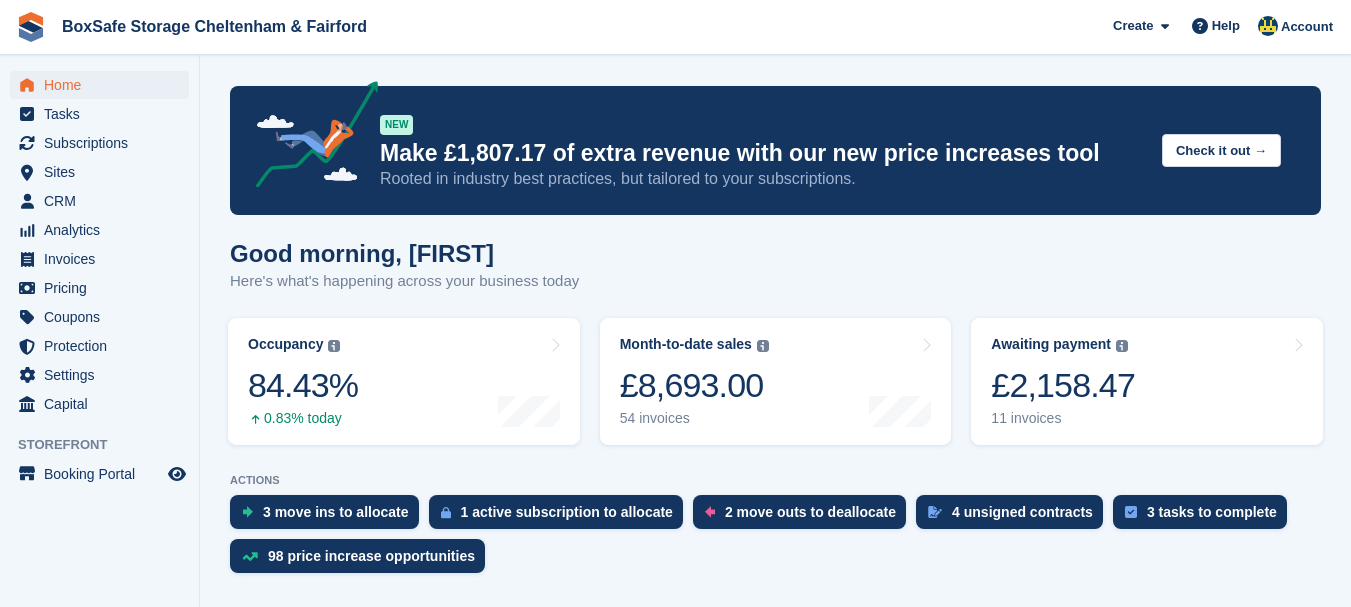 scroll, scrollTop: 0, scrollLeft: 0, axis: both 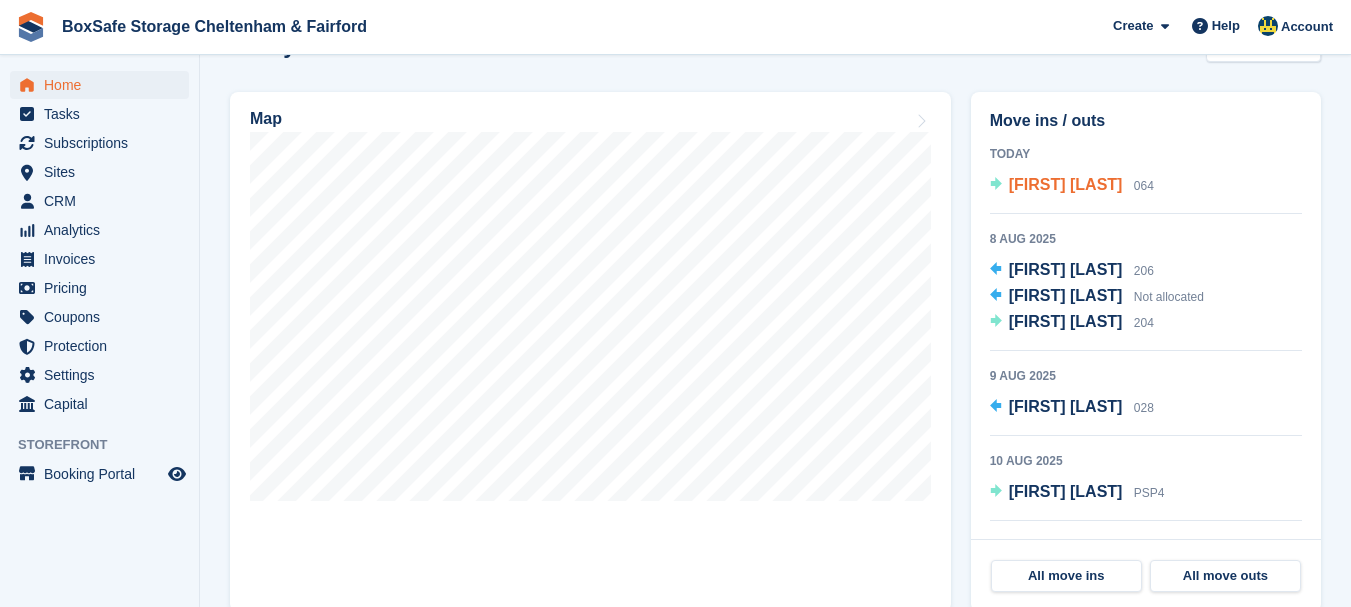 click on "Elissa Rasnussen" at bounding box center (1066, 184) 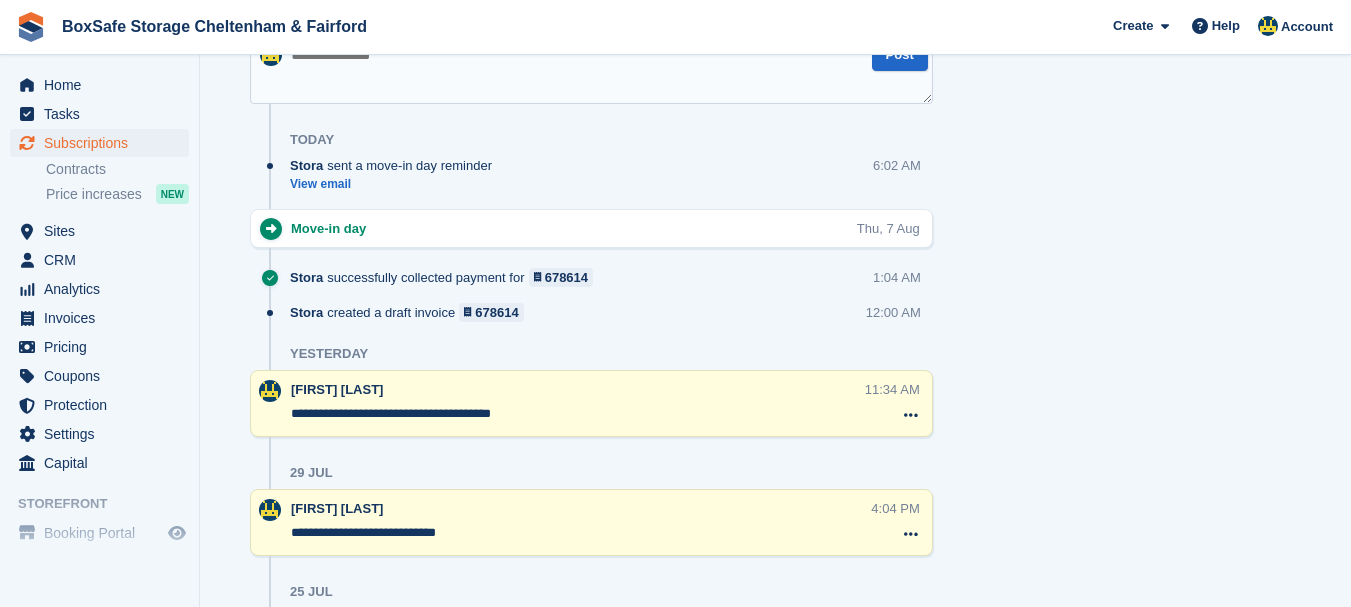 scroll, scrollTop: 0, scrollLeft: 0, axis: both 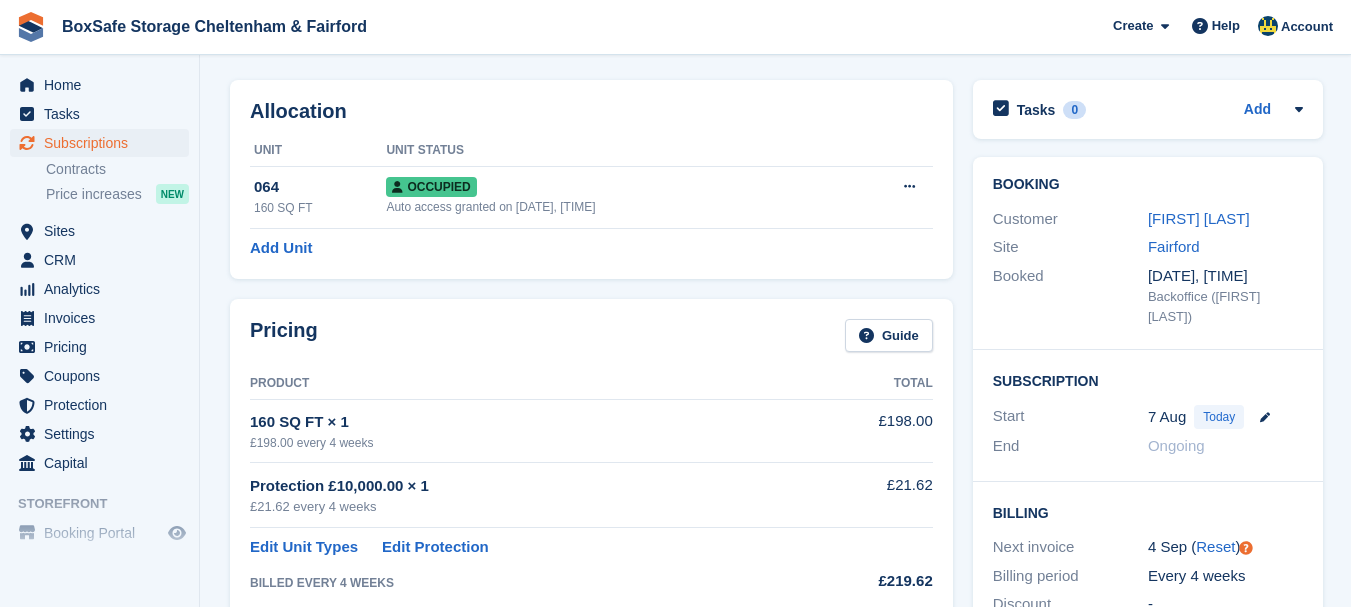drag, startPoint x: 1365, startPoint y: 162, endPoint x: 1365, endPoint y: 52, distance: 110 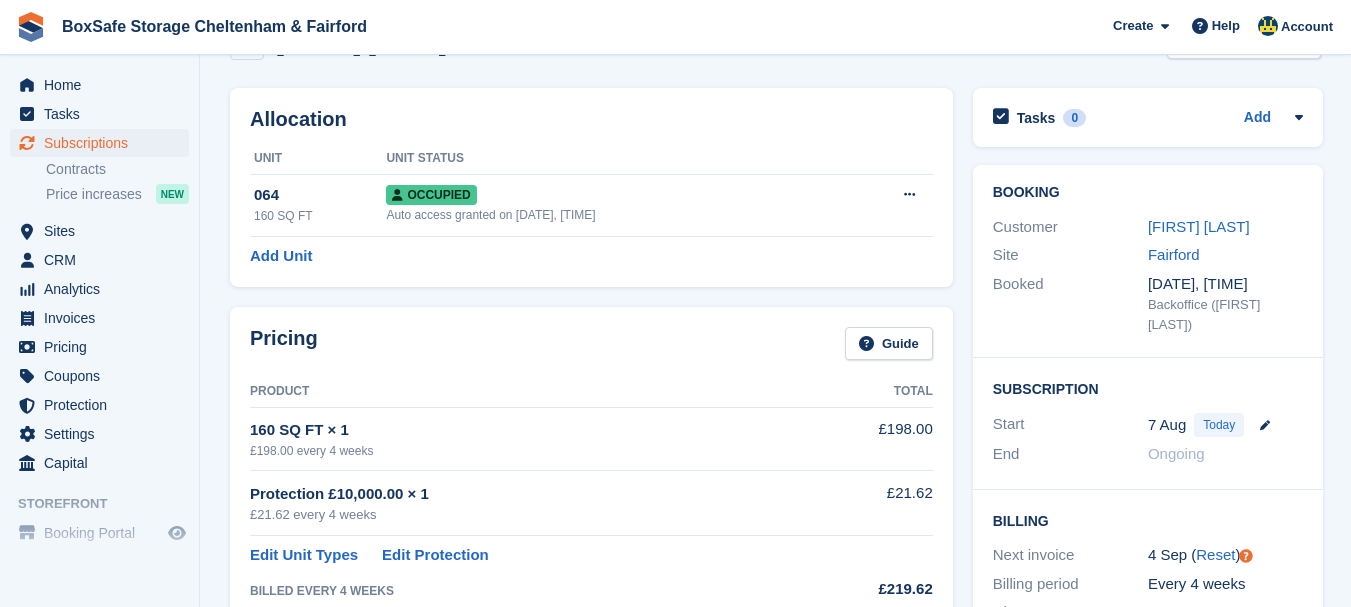 click on "BoxSafe Storage Cheltenham & Fairford
Create
Subscription
Invoice
Contact
Deal
Discount
Page
Help
Chat Support
Submit a support request
Help Center
Get answers to Stora questions" at bounding box center (675, 243) 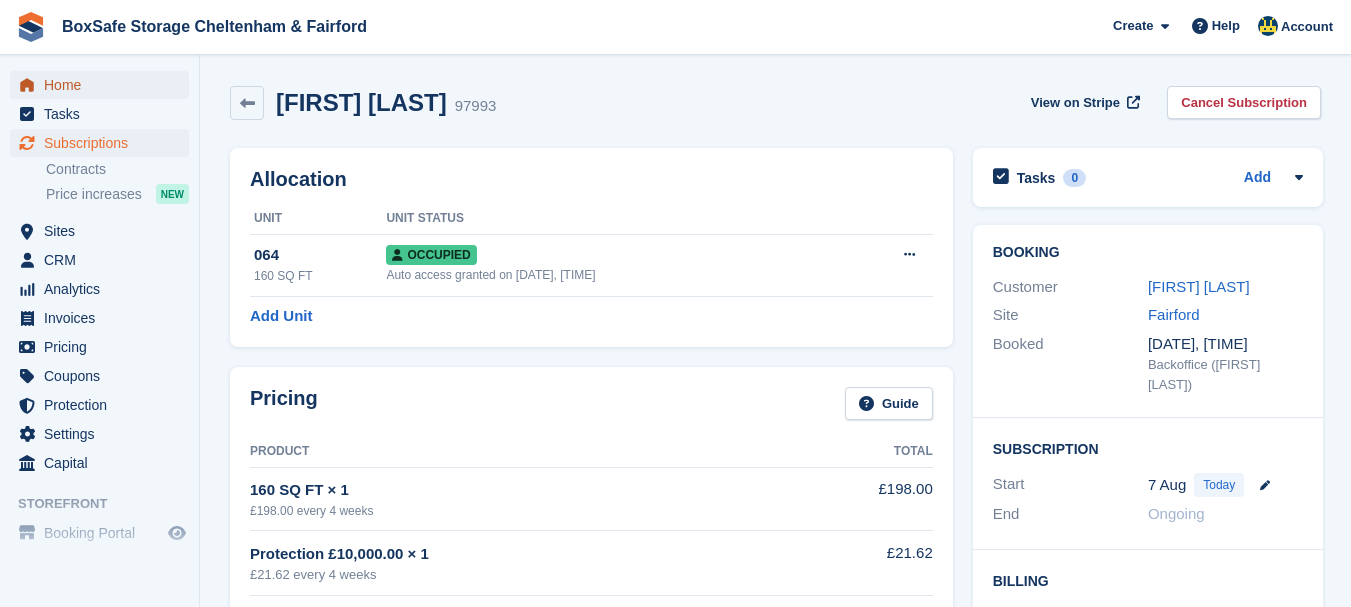 click on "Home" at bounding box center [104, 85] 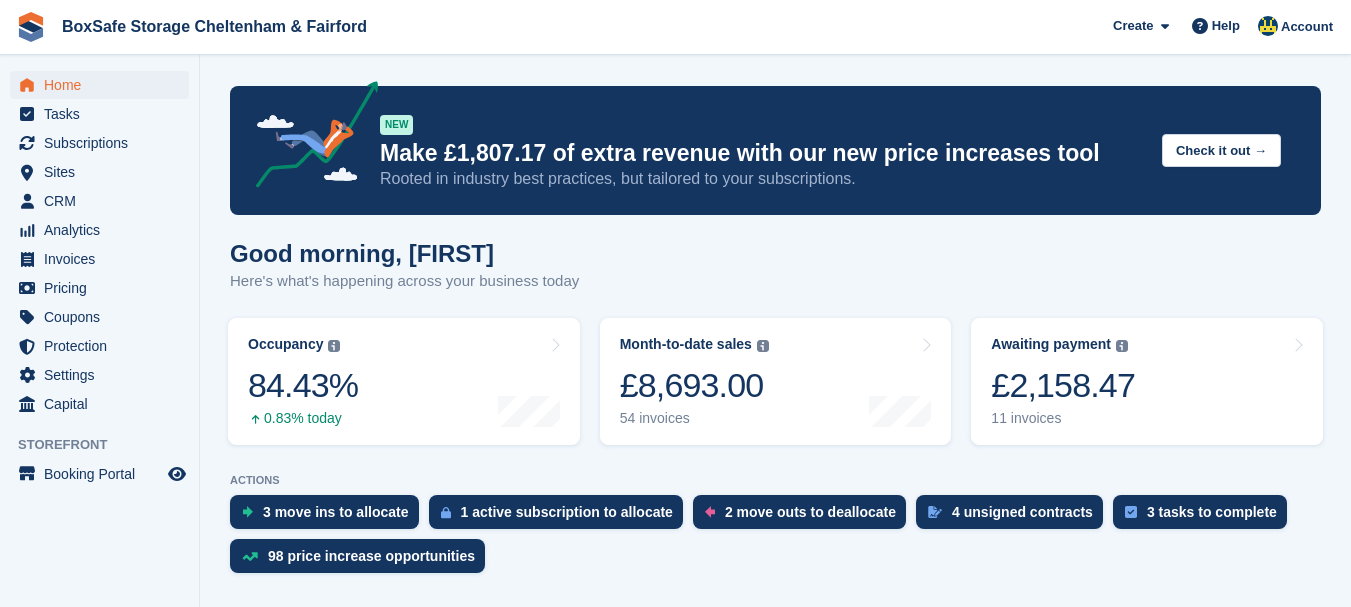 scroll, scrollTop: 0, scrollLeft: 0, axis: both 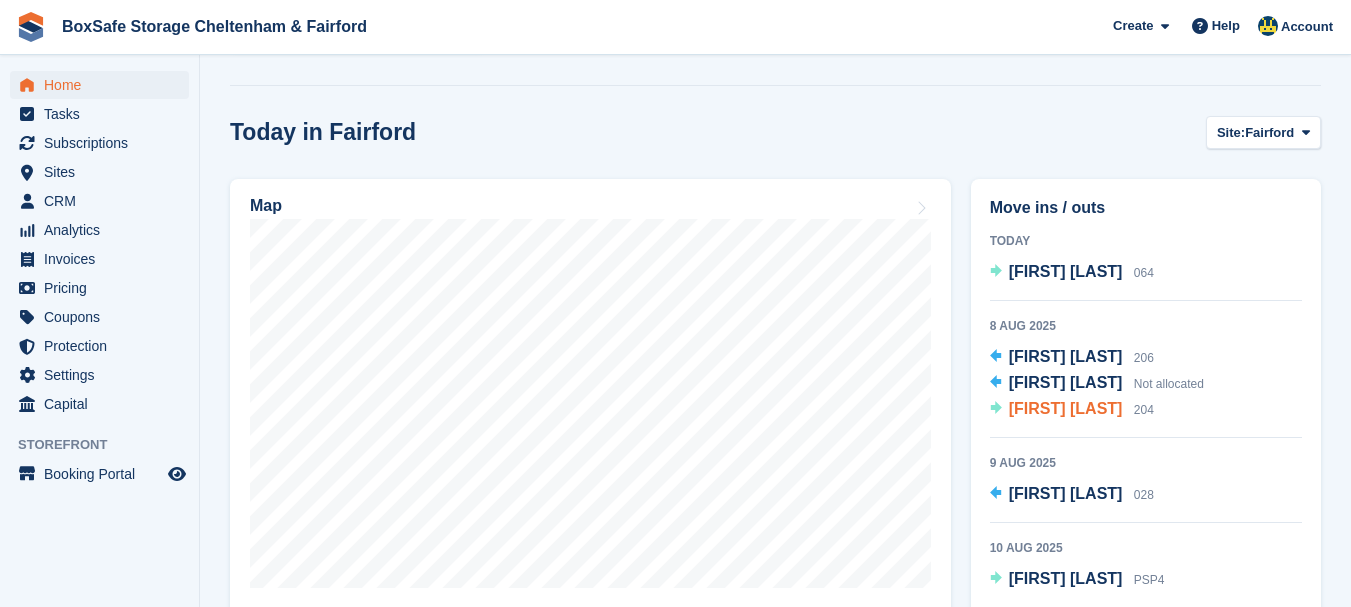 click on "Christine Radcliffe" at bounding box center [1066, 408] 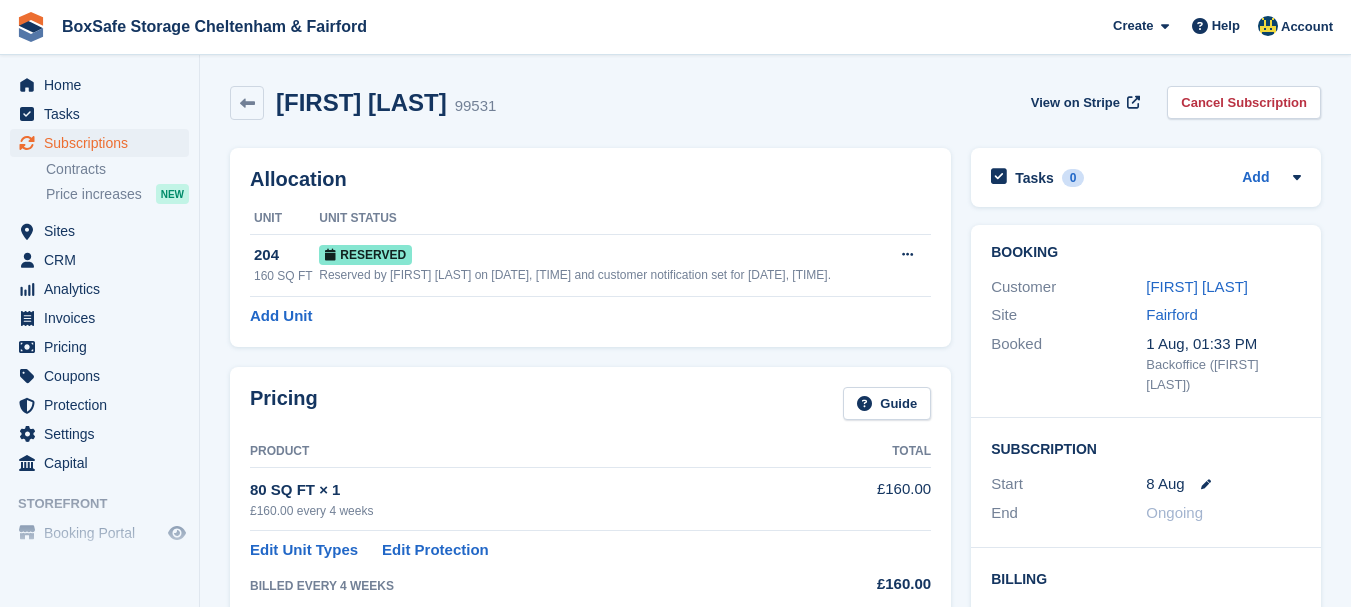 scroll, scrollTop: 0, scrollLeft: 0, axis: both 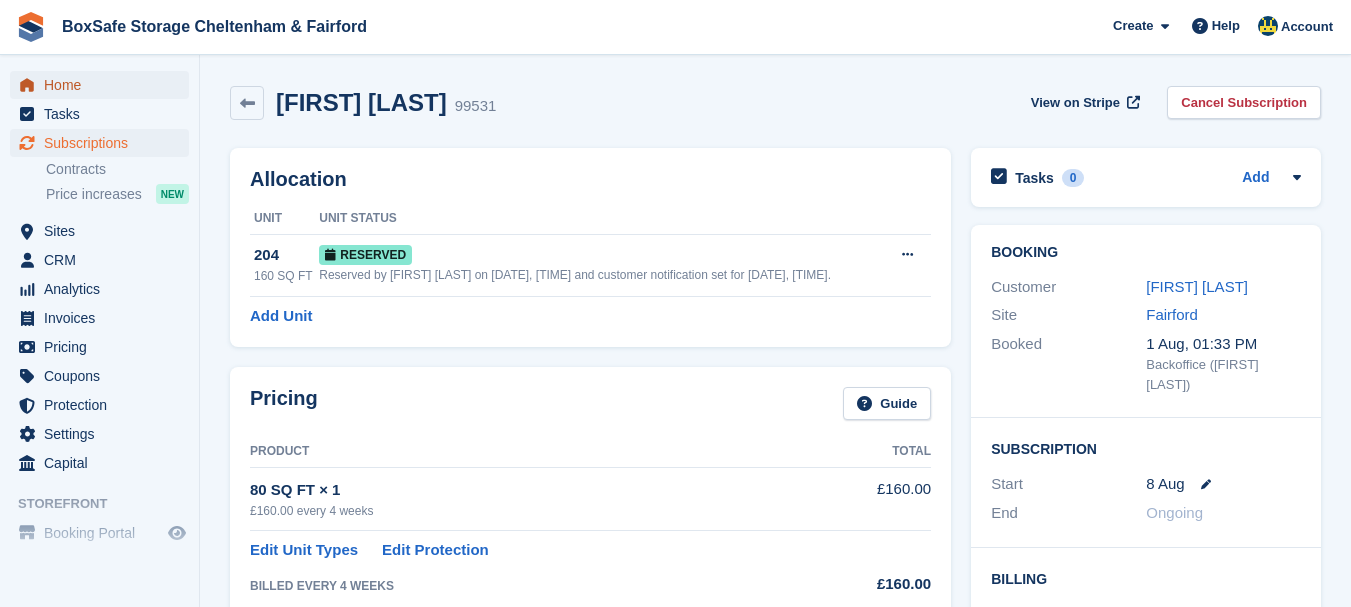 click on "Home" at bounding box center [104, 85] 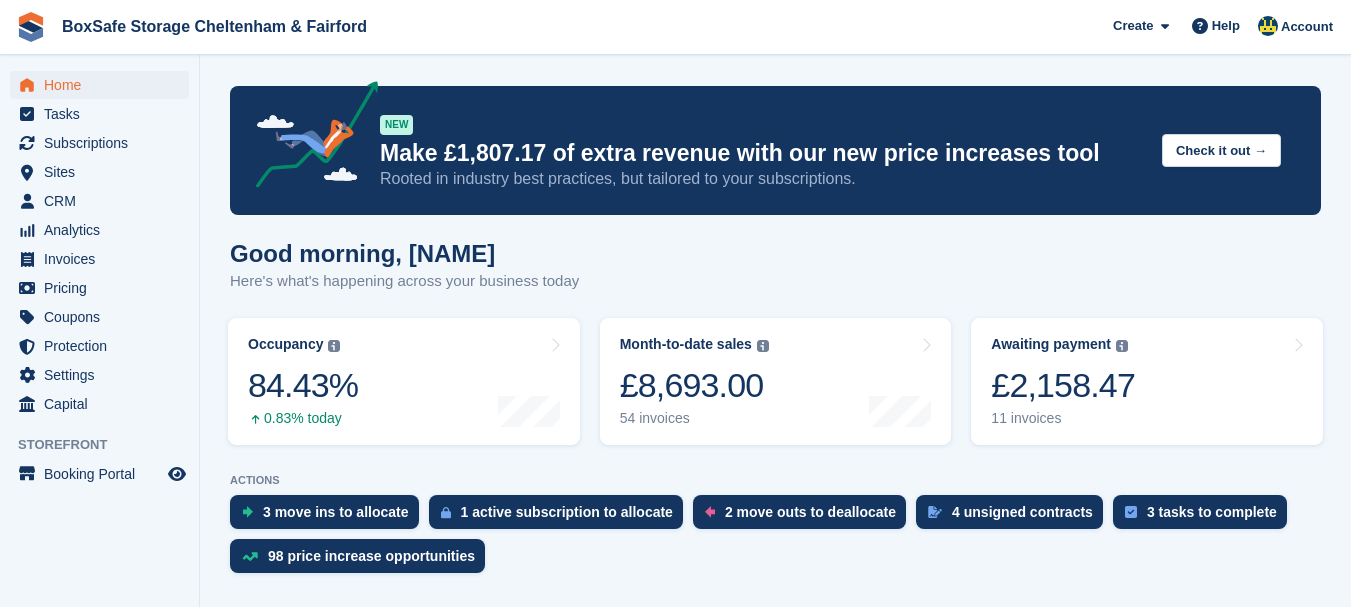 scroll, scrollTop: 310, scrollLeft: 0, axis: vertical 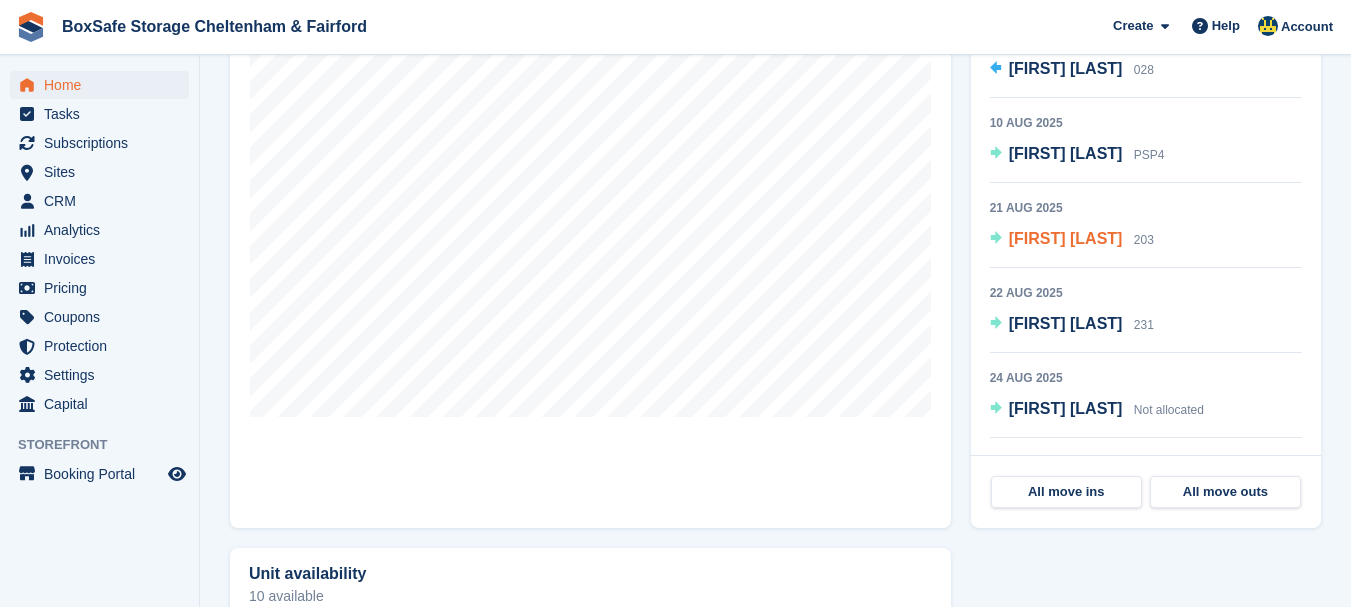click on "[FIRST] [LAST]" at bounding box center (1066, 238) 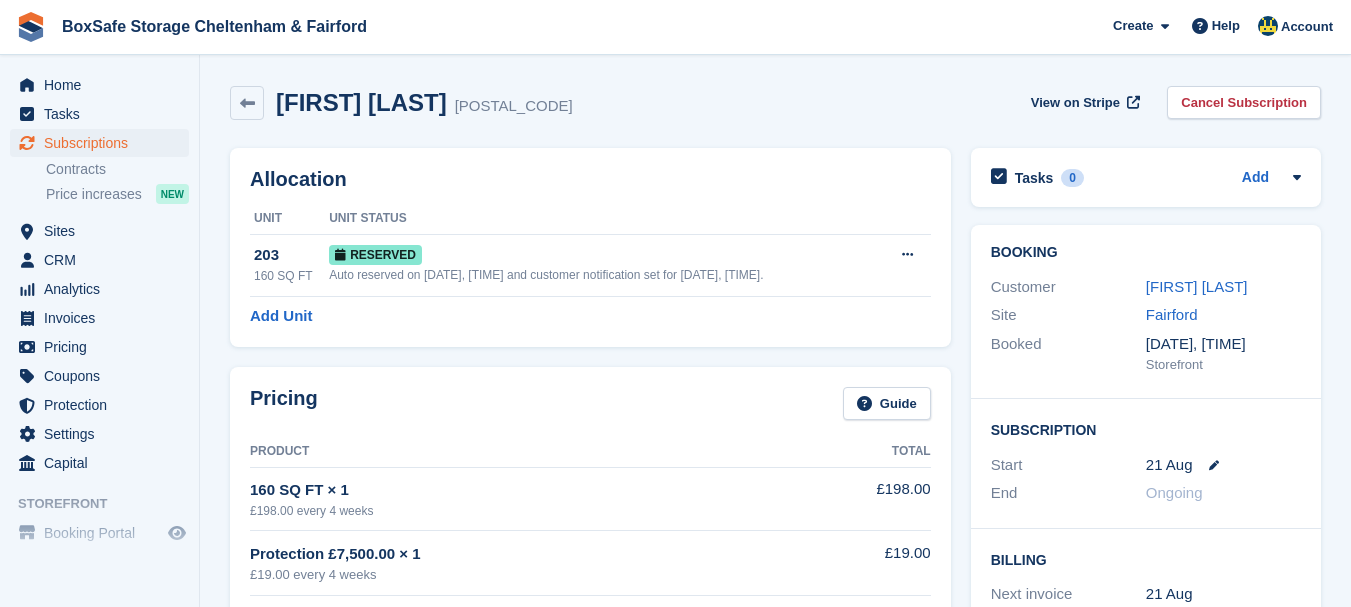 scroll, scrollTop: 0, scrollLeft: 0, axis: both 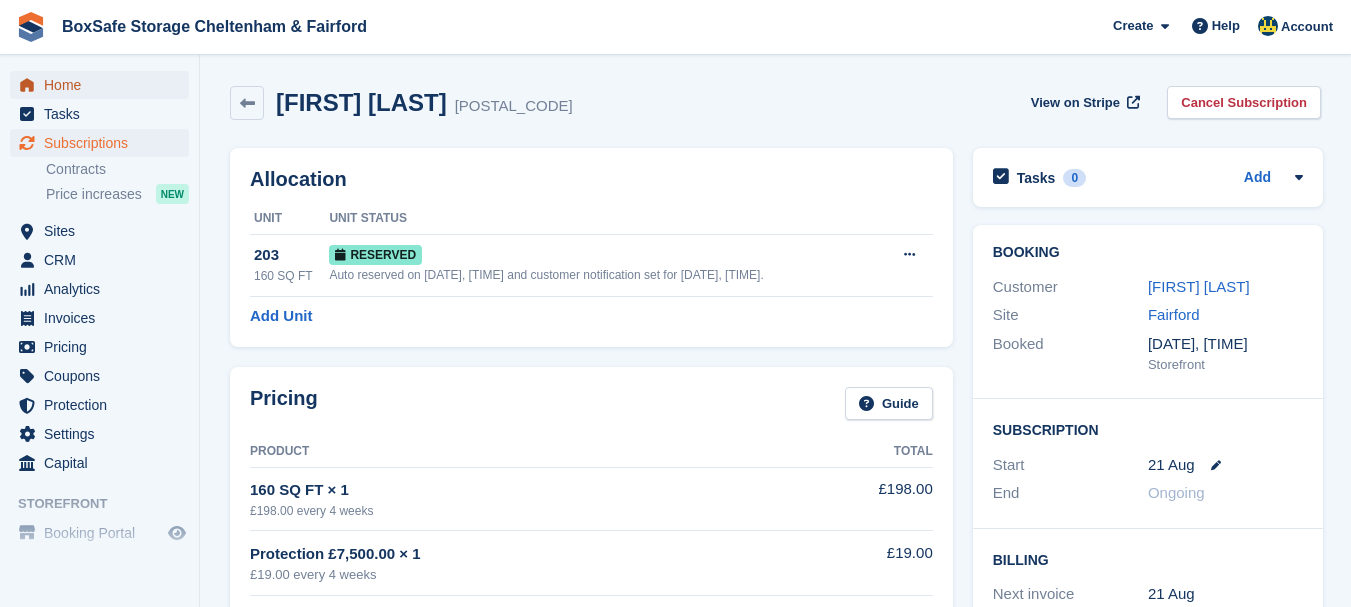 click on "Home" at bounding box center (104, 85) 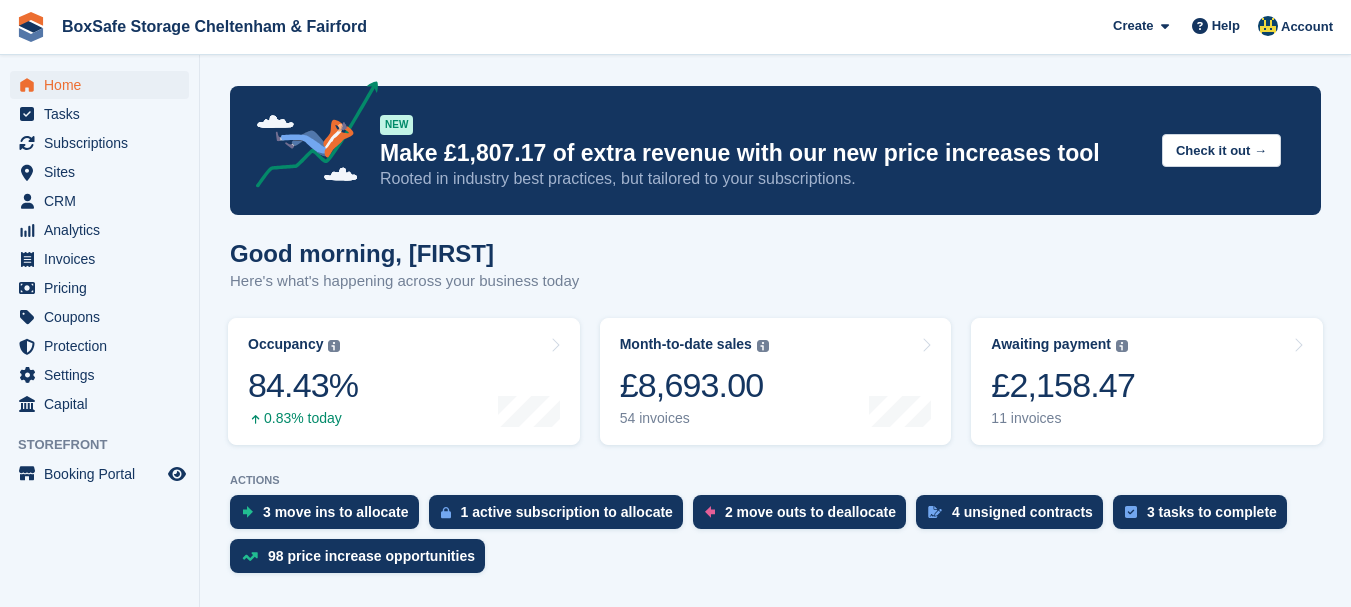 scroll, scrollTop: 0, scrollLeft: 0, axis: both 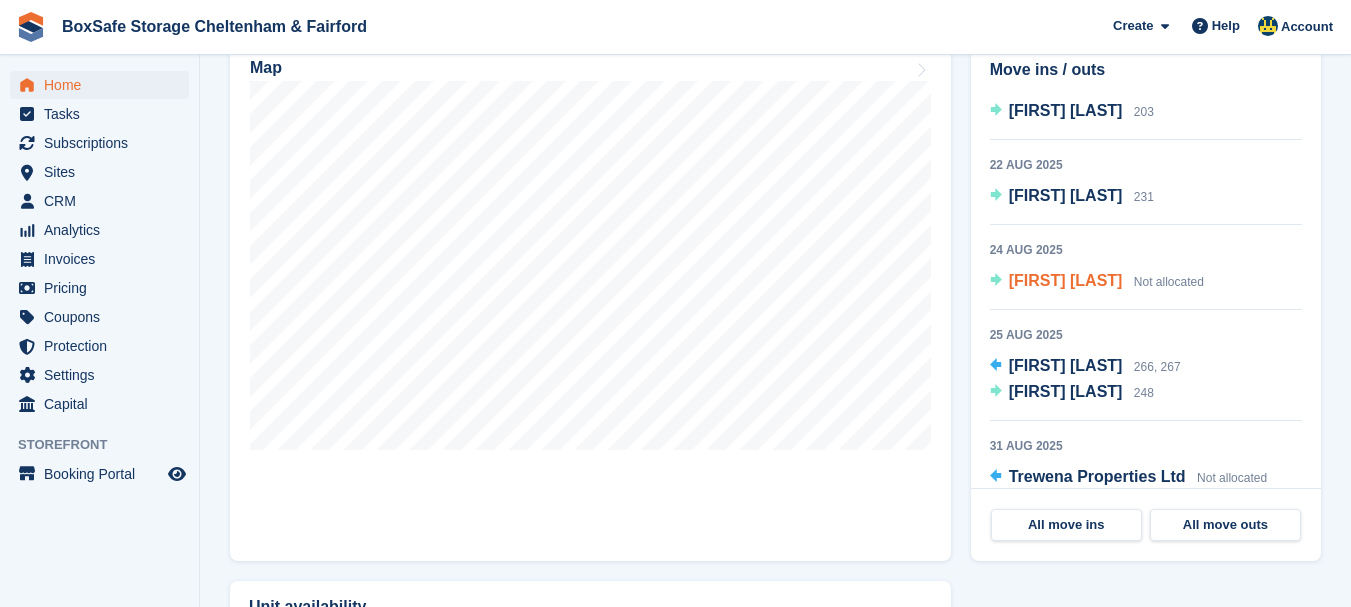 click on "[FIRST] [LAST]" at bounding box center (1066, 280) 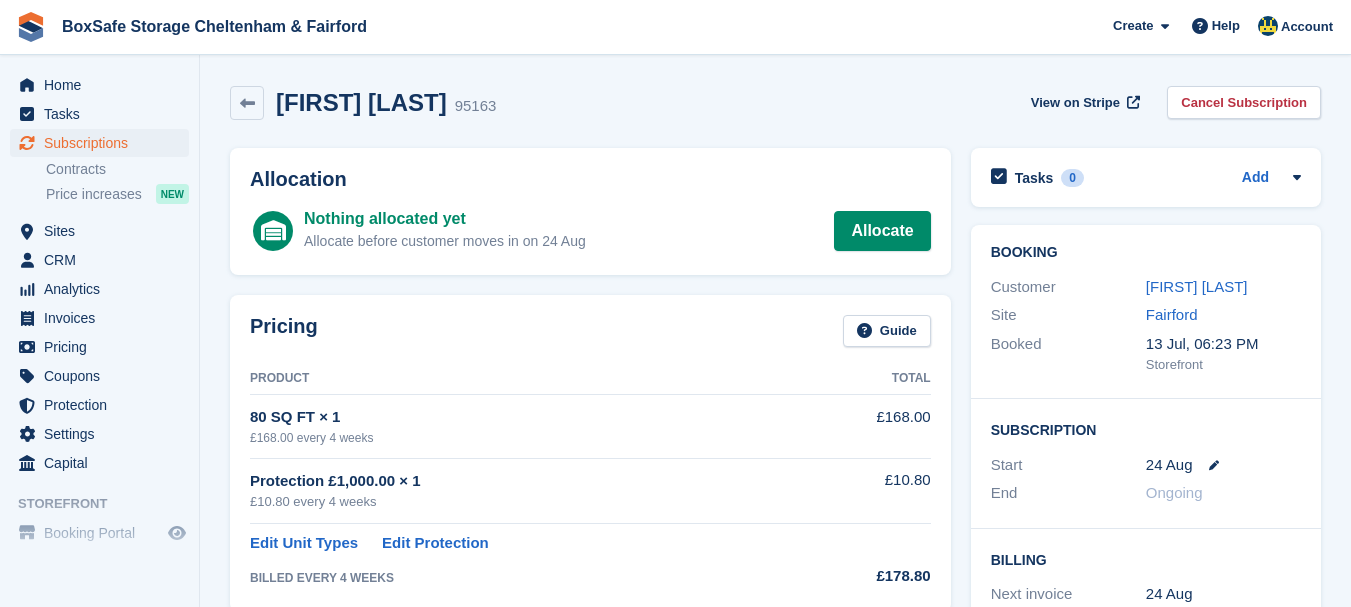 scroll, scrollTop: 0, scrollLeft: 0, axis: both 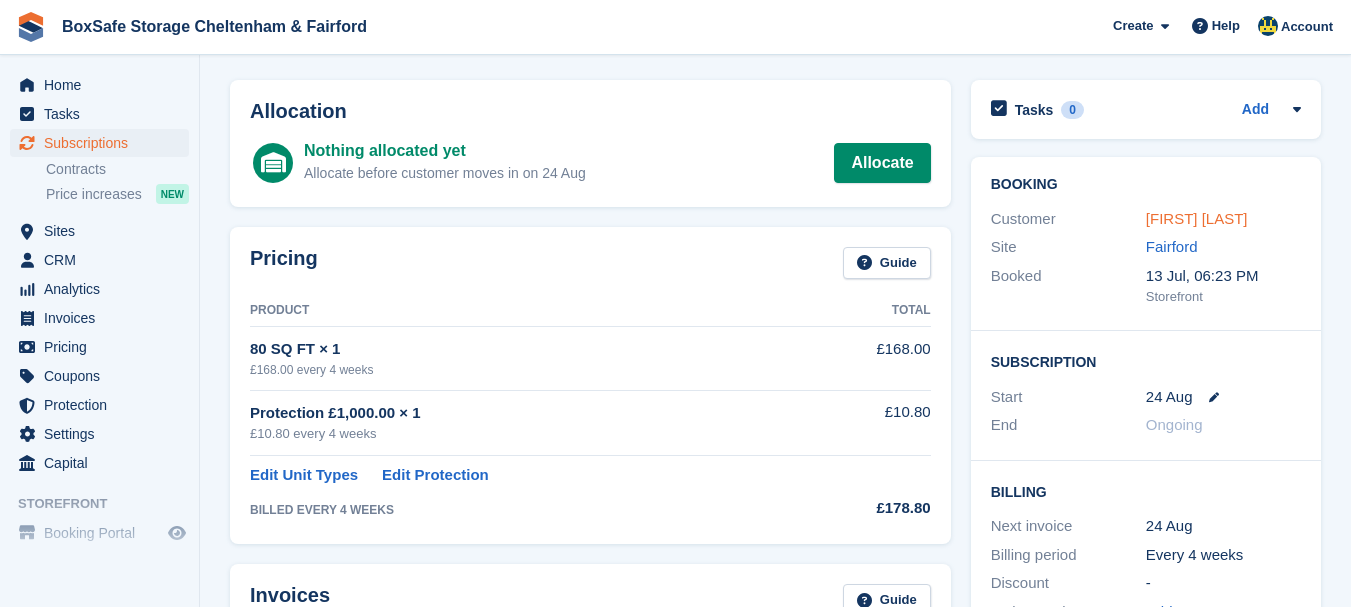 click on "[FIRST] [LAST]" at bounding box center (1197, 218) 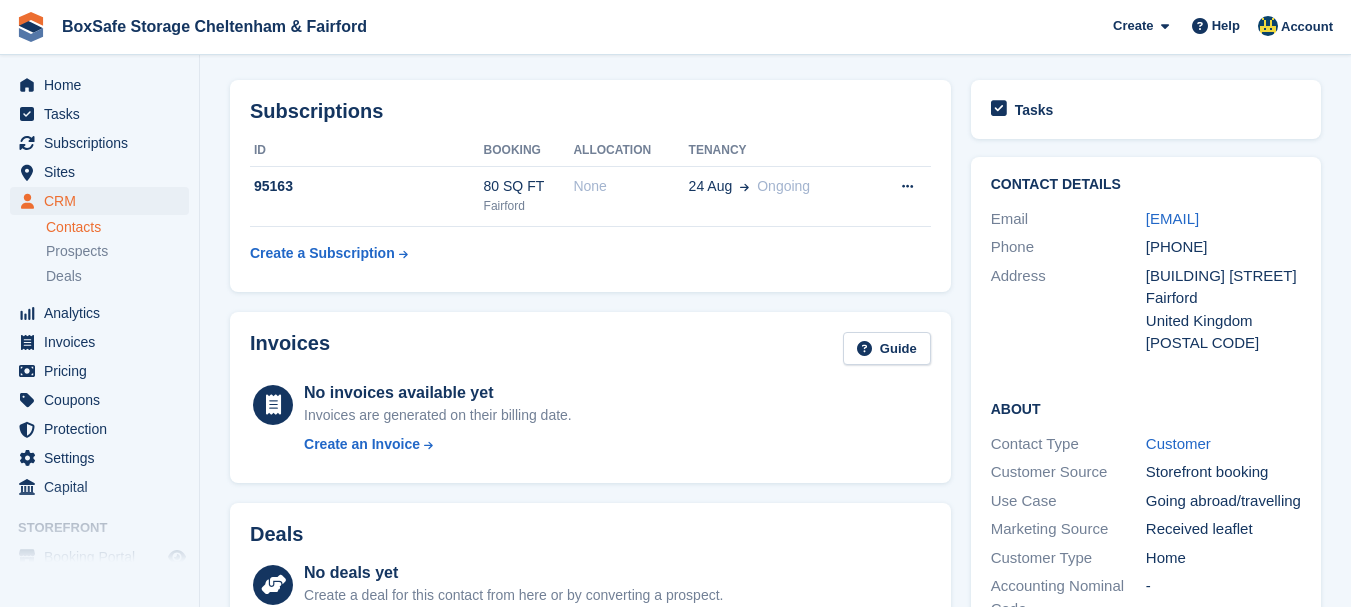 scroll, scrollTop: 0, scrollLeft: 0, axis: both 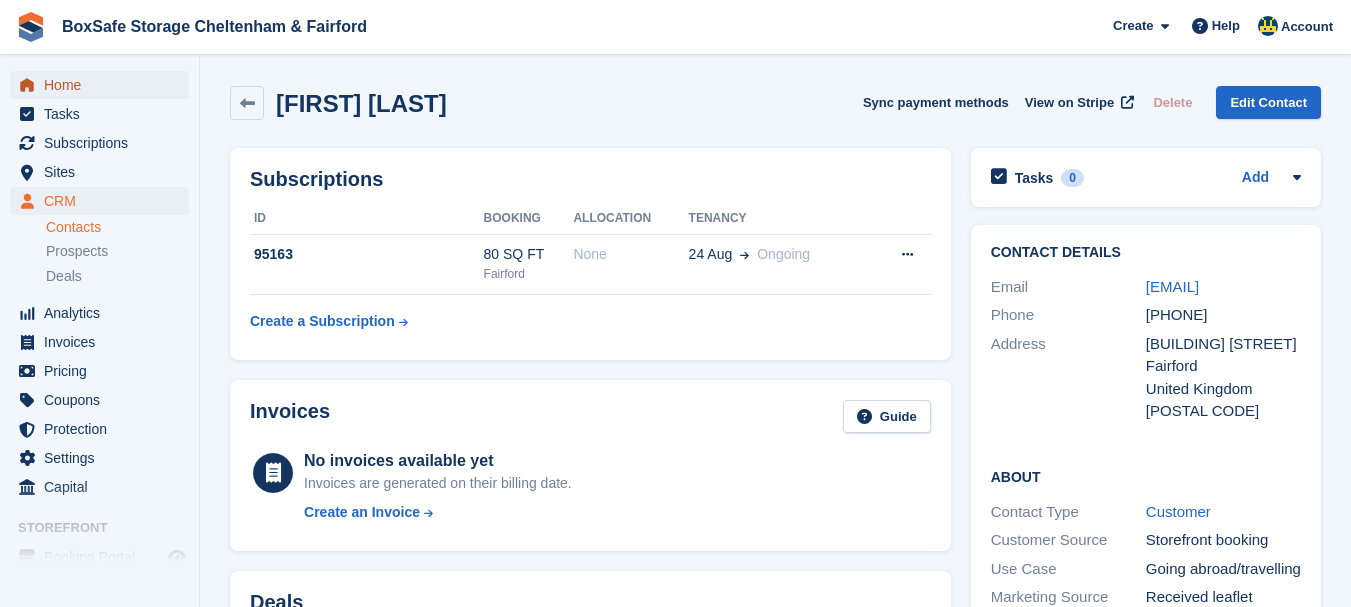 click on "Home" at bounding box center [104, 85] 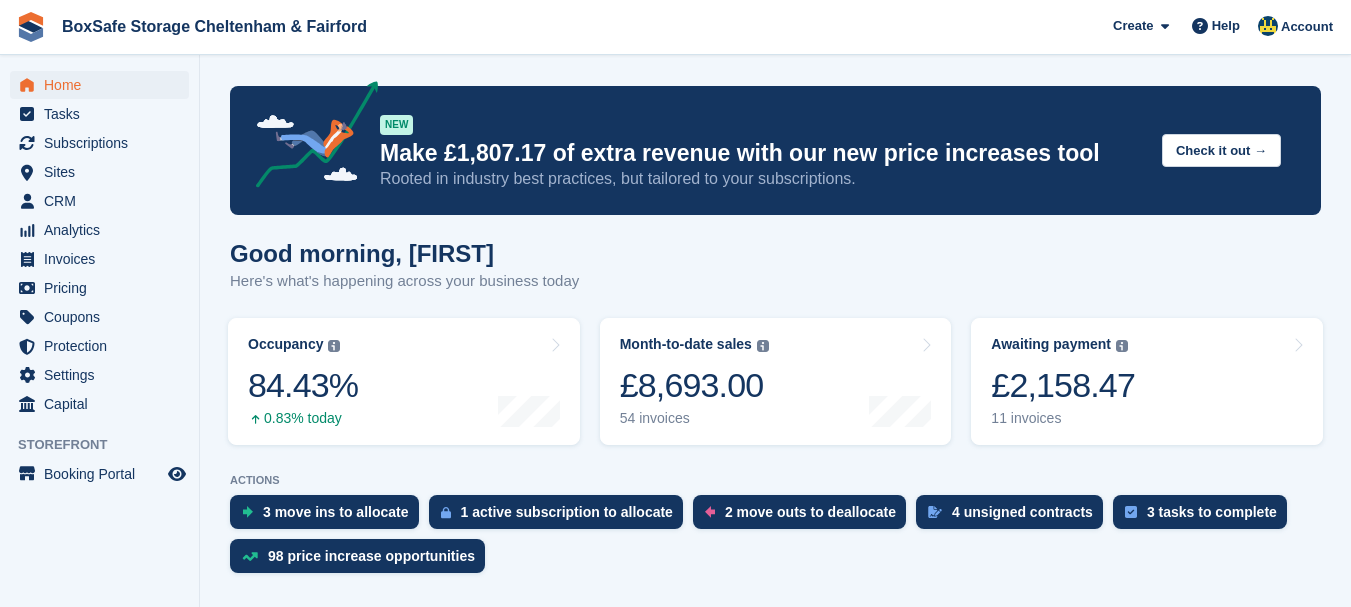 scroll, scrollTop: 0, scrollLeft: 0, axis: both 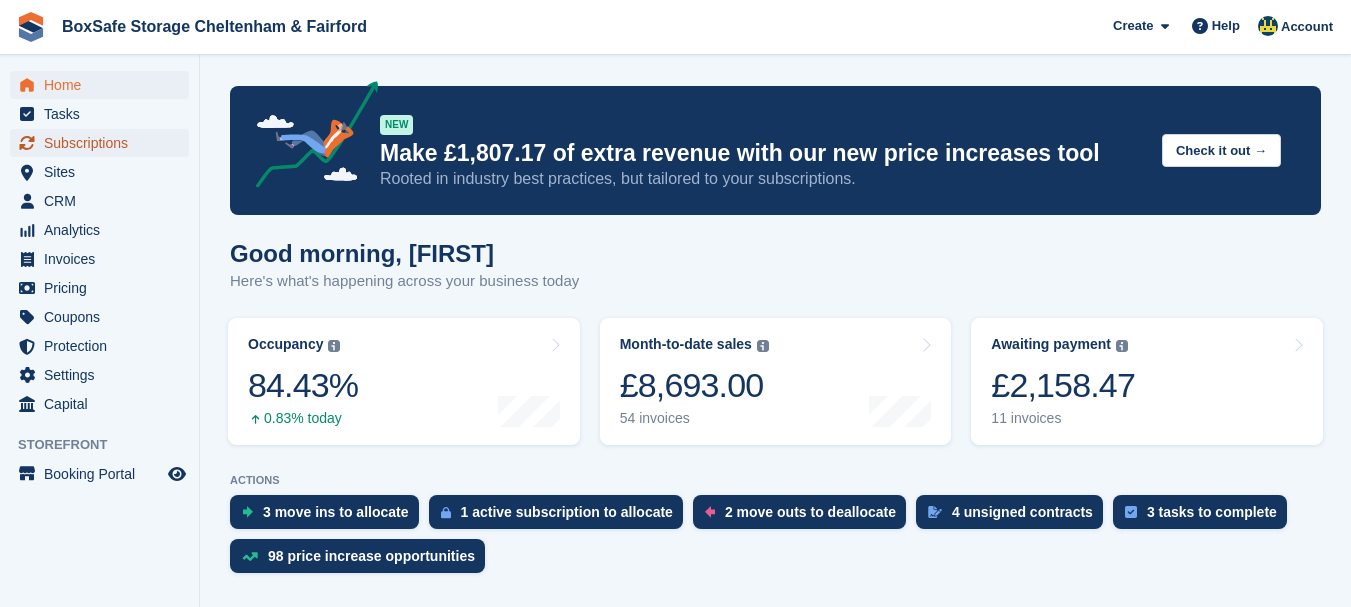 click at bounding box center (27, 143) 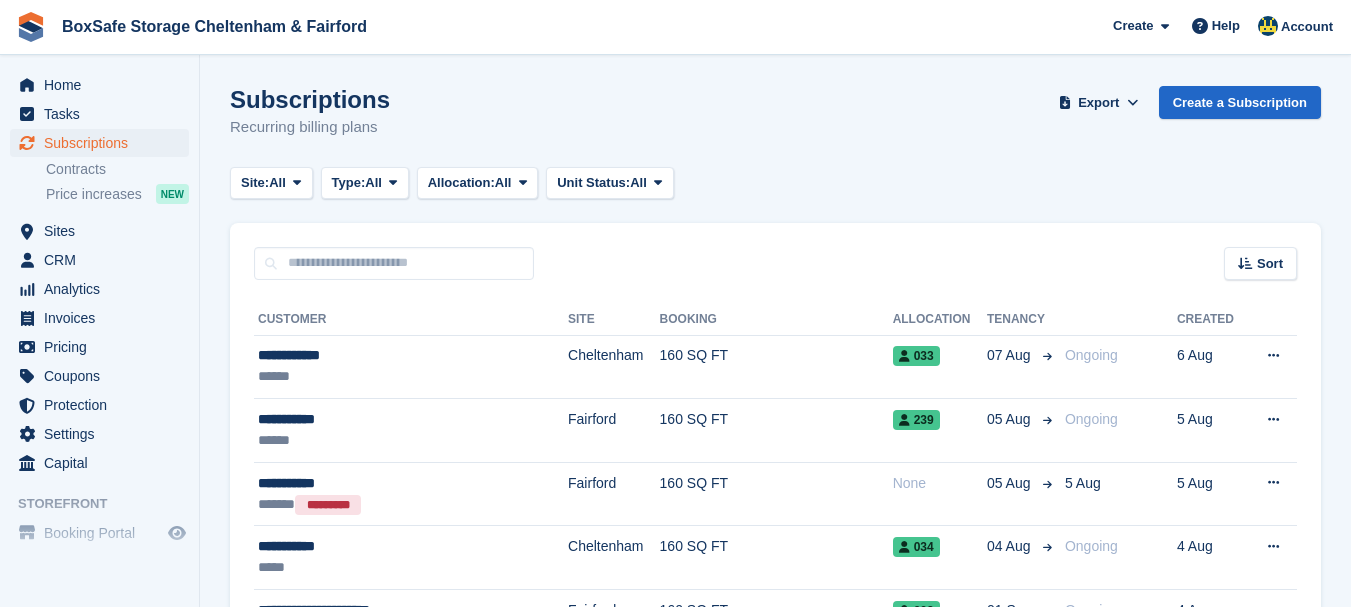 scroll, scrollTop: 0, scrollLeft: 0, axis: both 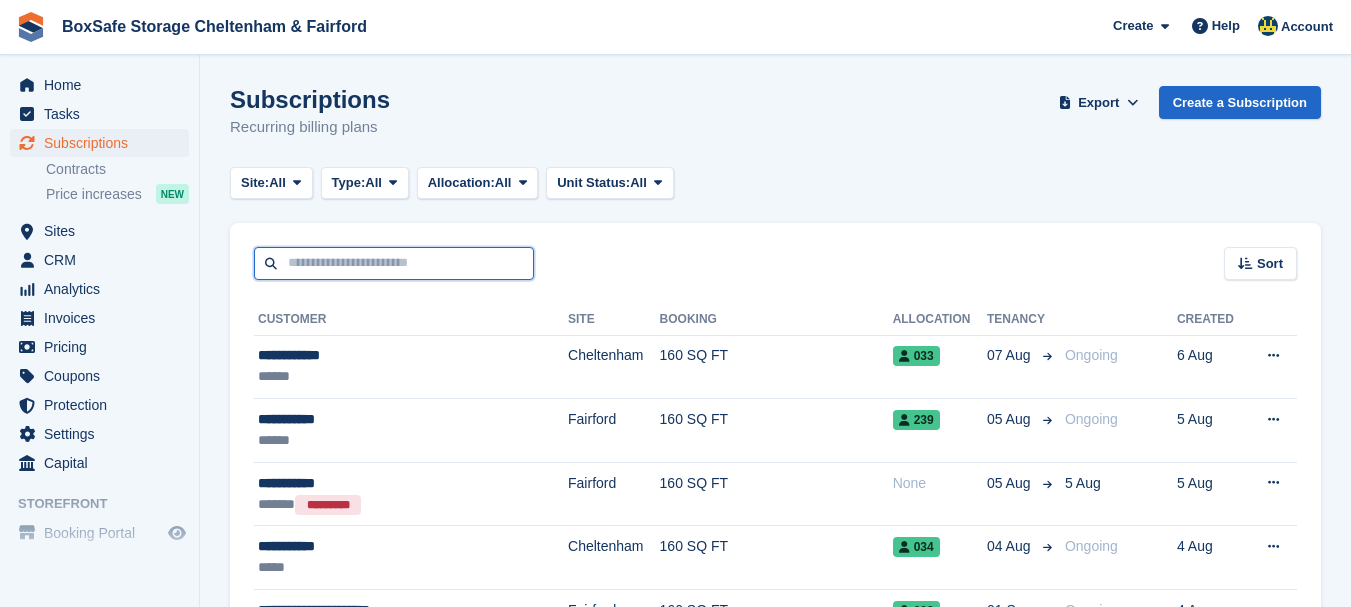 click at bounding box center (394, 263) 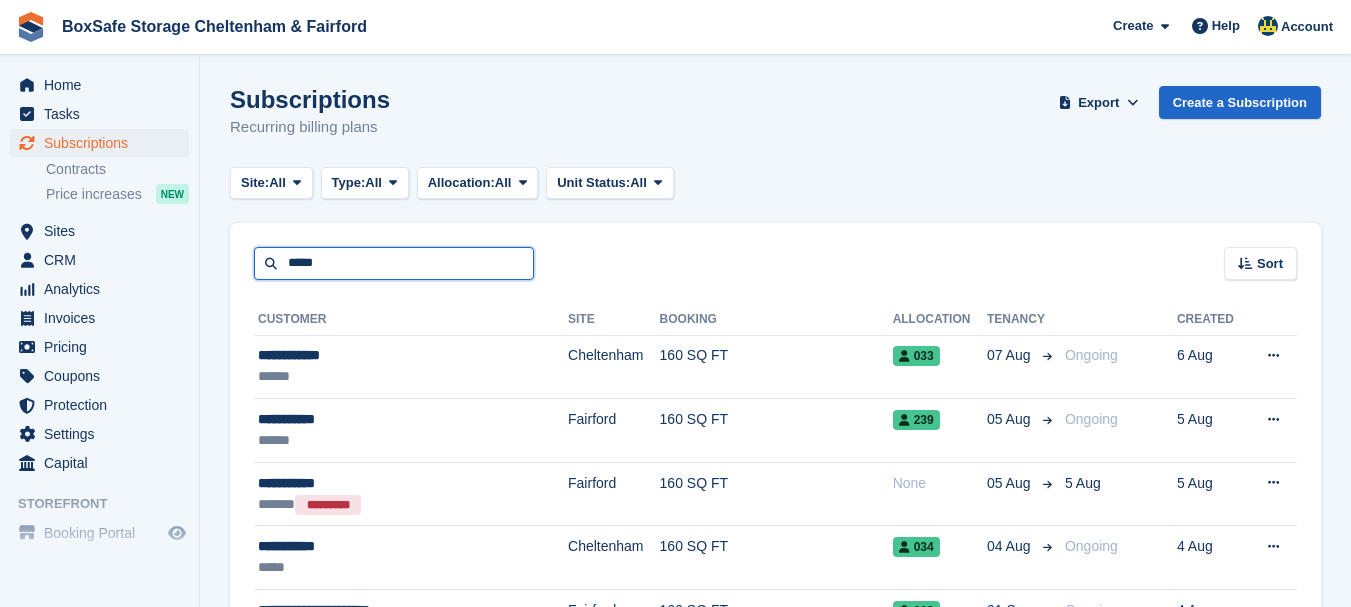 type on "*****" 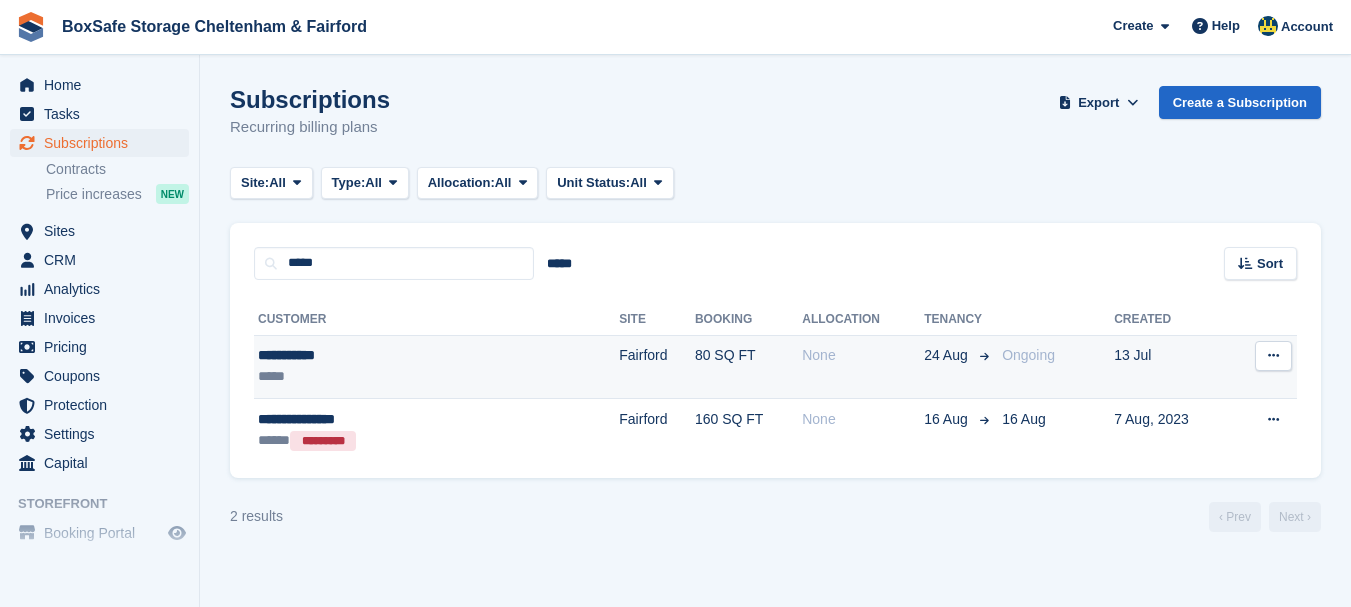 click on "**********" at bounding box center (372, 355) 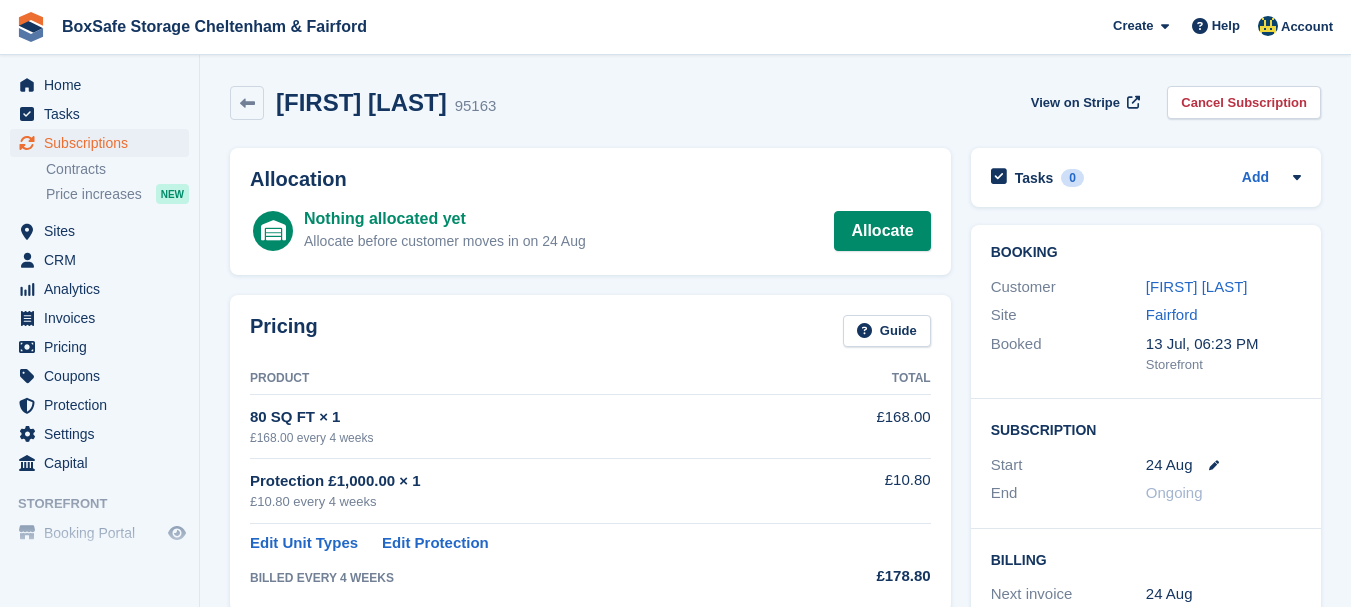 scroll, scrollTop: 0, scrollLeft: 0, axis: both 